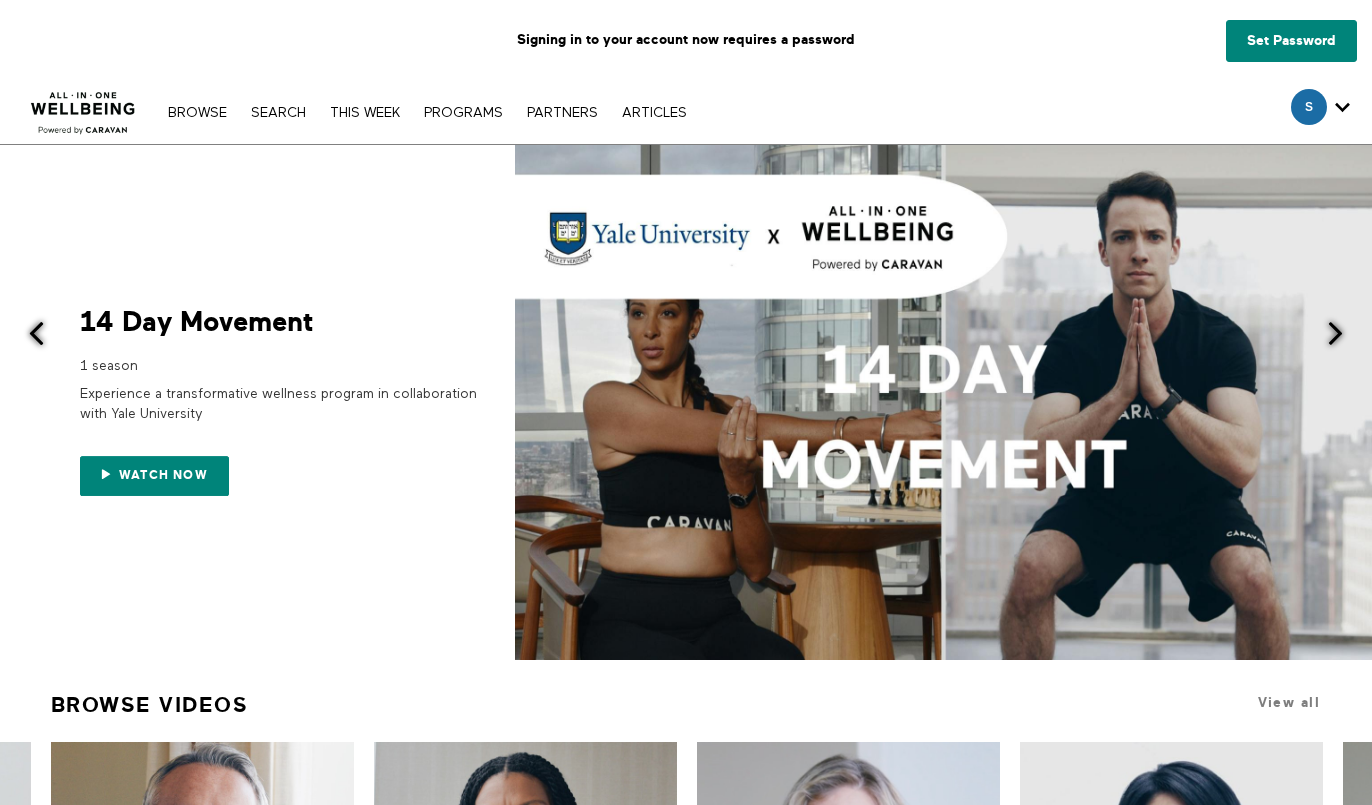 scroll, scrollTop: 0, scrollLeft: 0, axis: both 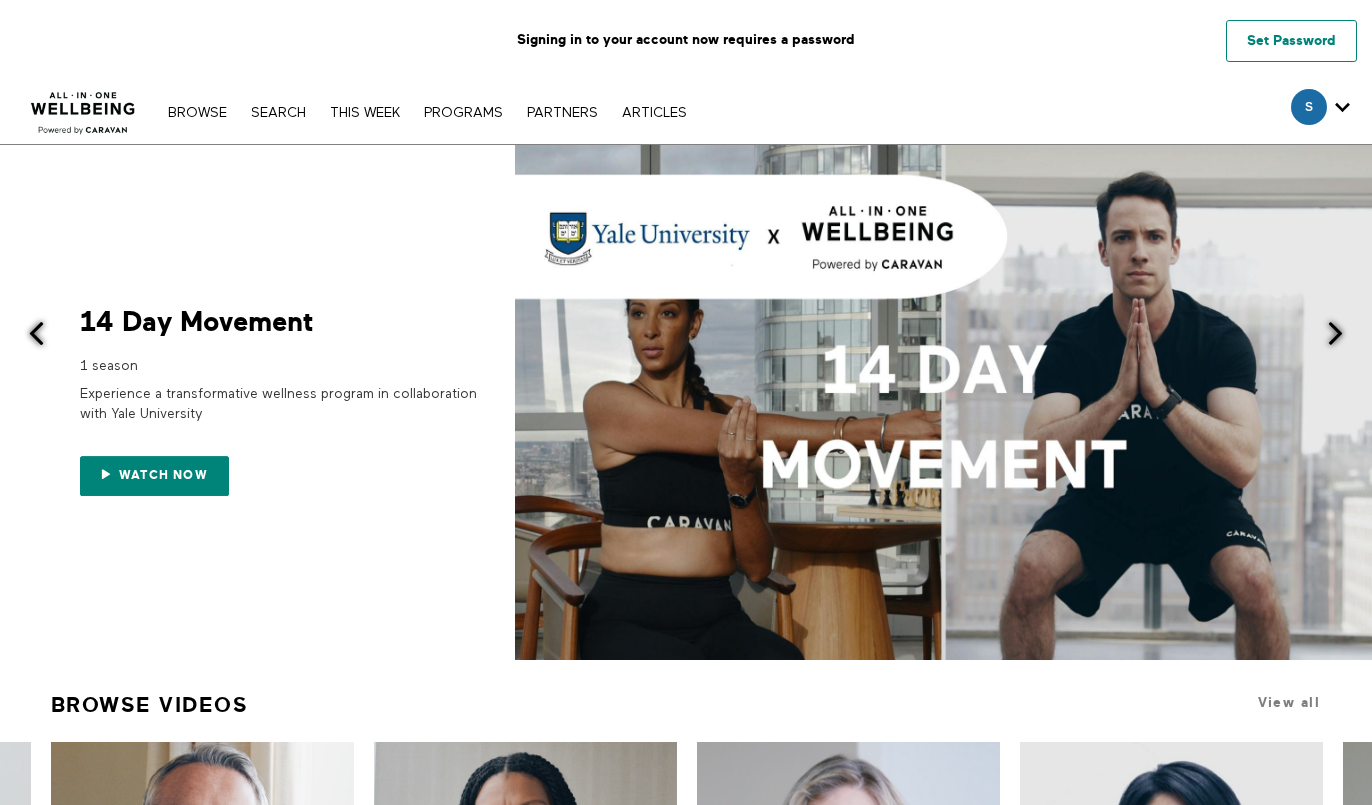 click on "Set Password" at bounding box center [1291, 41] 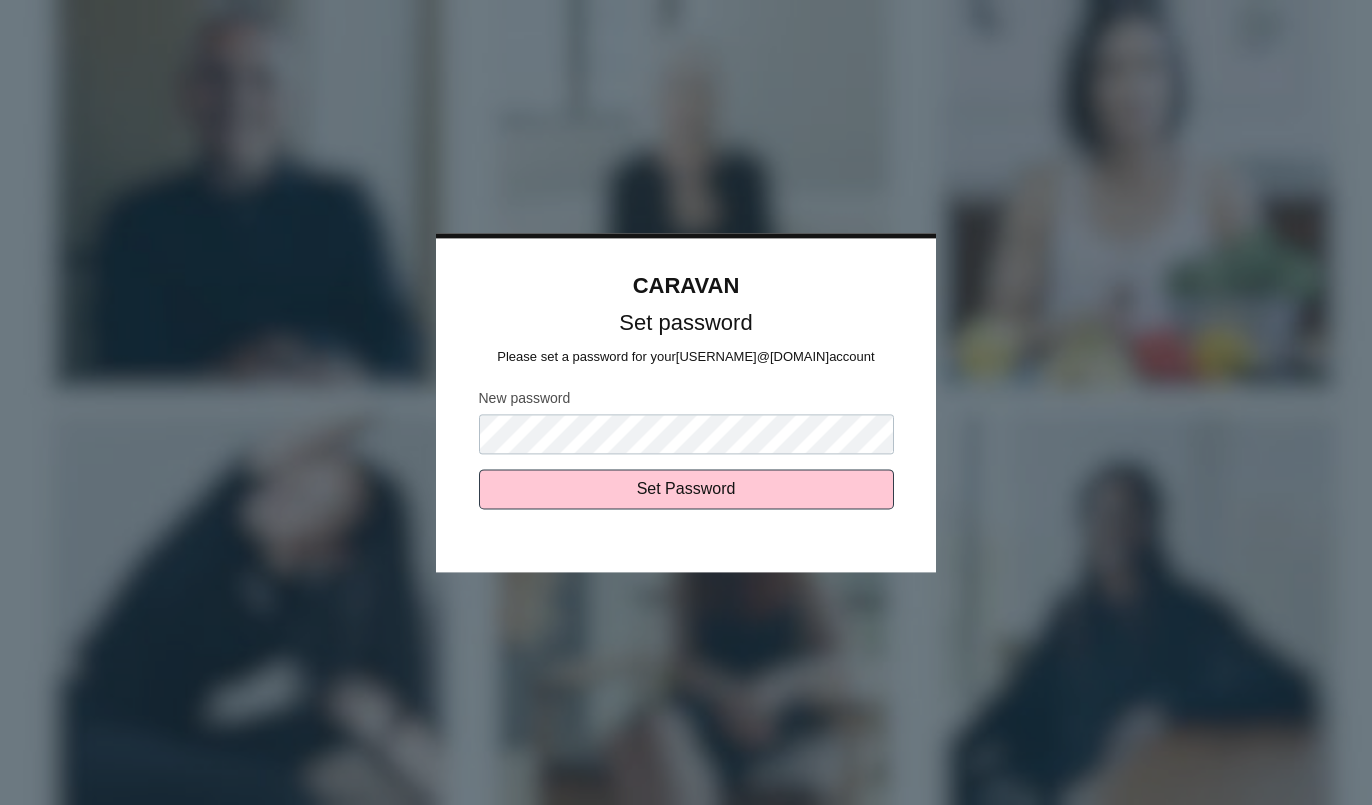 scroll, scrollTop: 0, scrollLeft: 0, axis: both 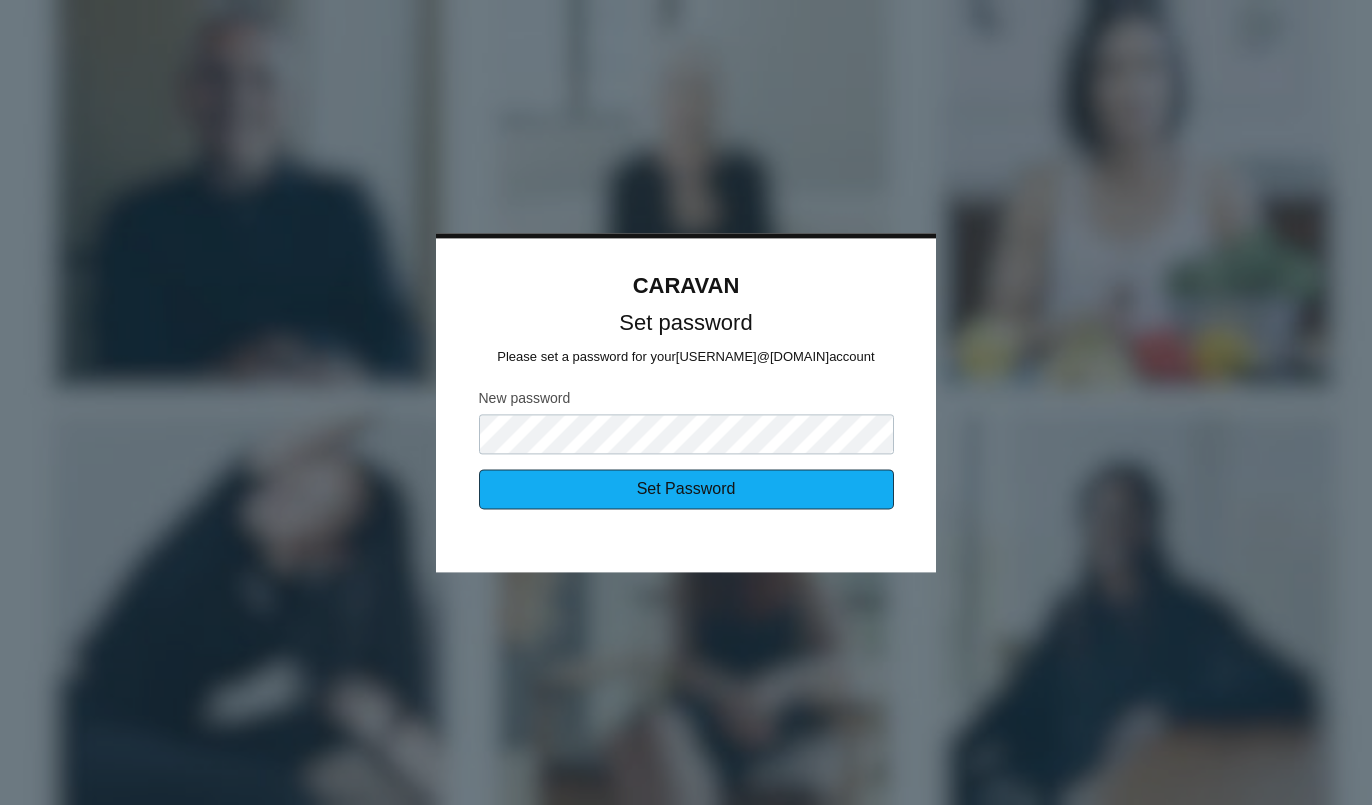 click on "Set Password" at bounding box center [686, 489] 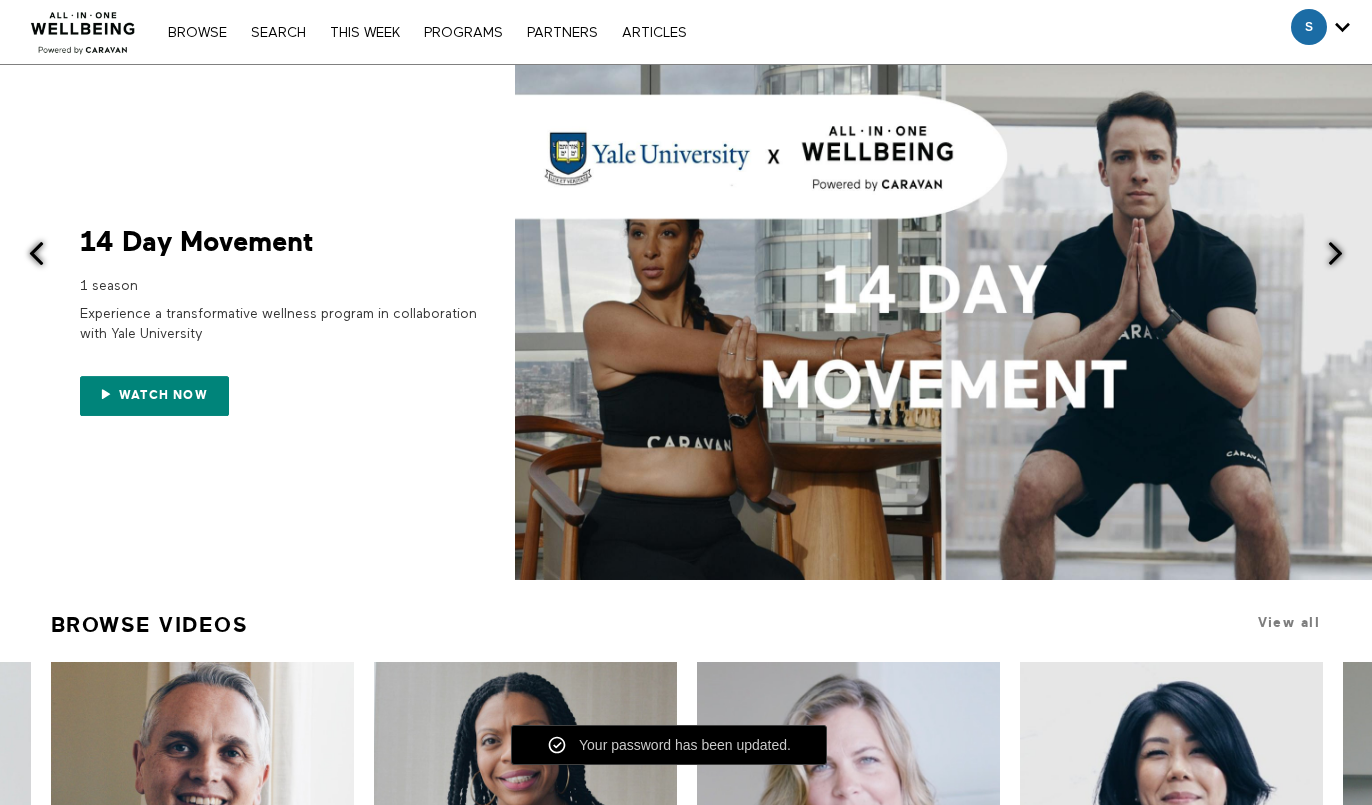 scroll, scrollTop: 0, scrollLeft: 0, axis: both 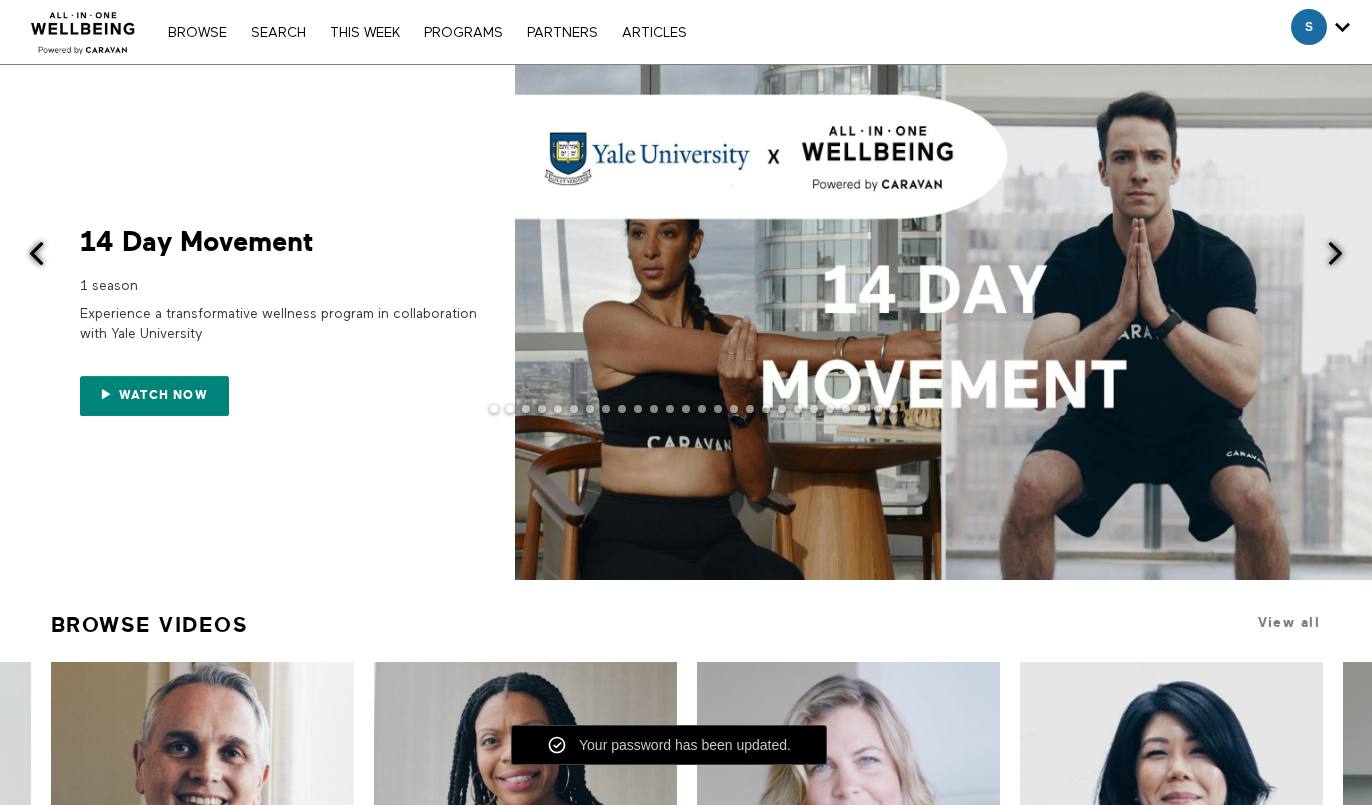 click at bounding box center (944, 322) 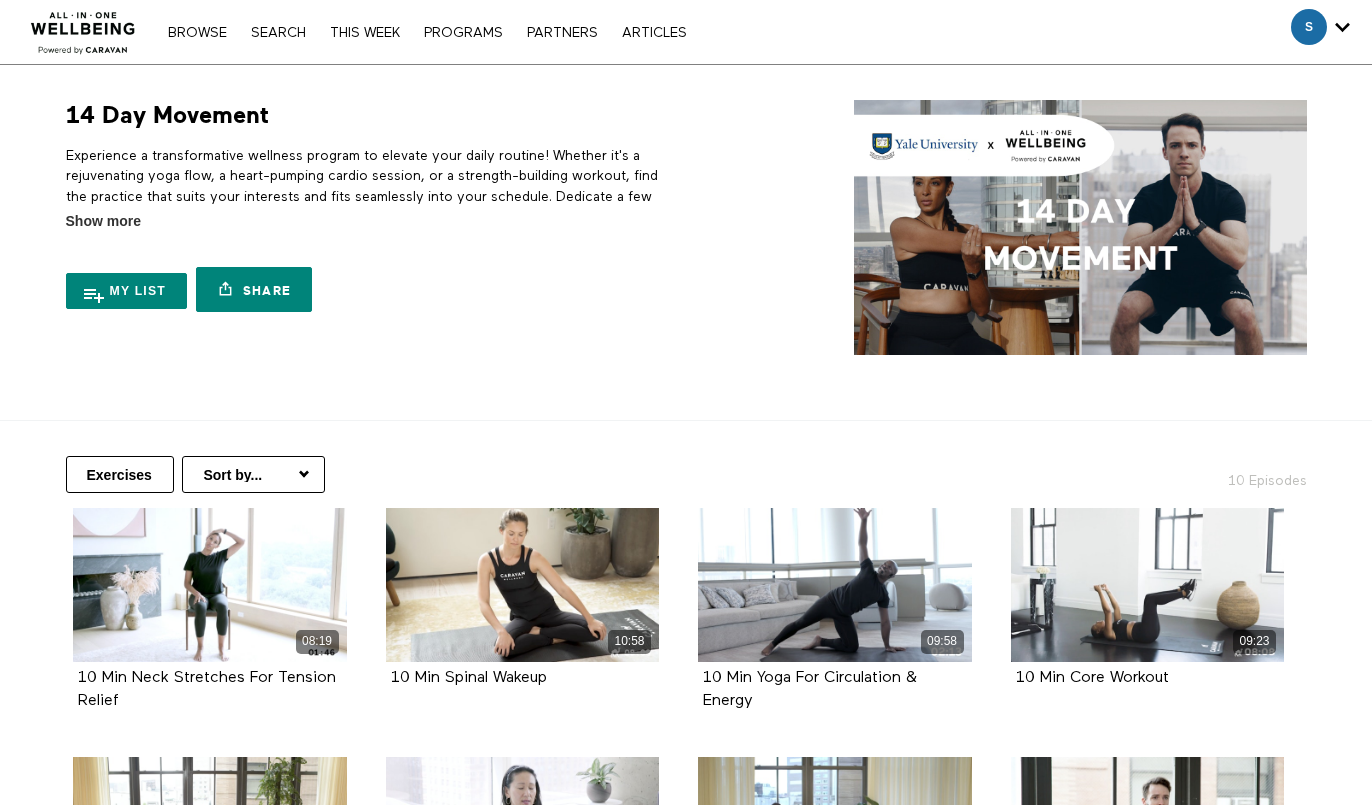 scroll, scrollTop: 0, scrollLeft: 0, axis: both 